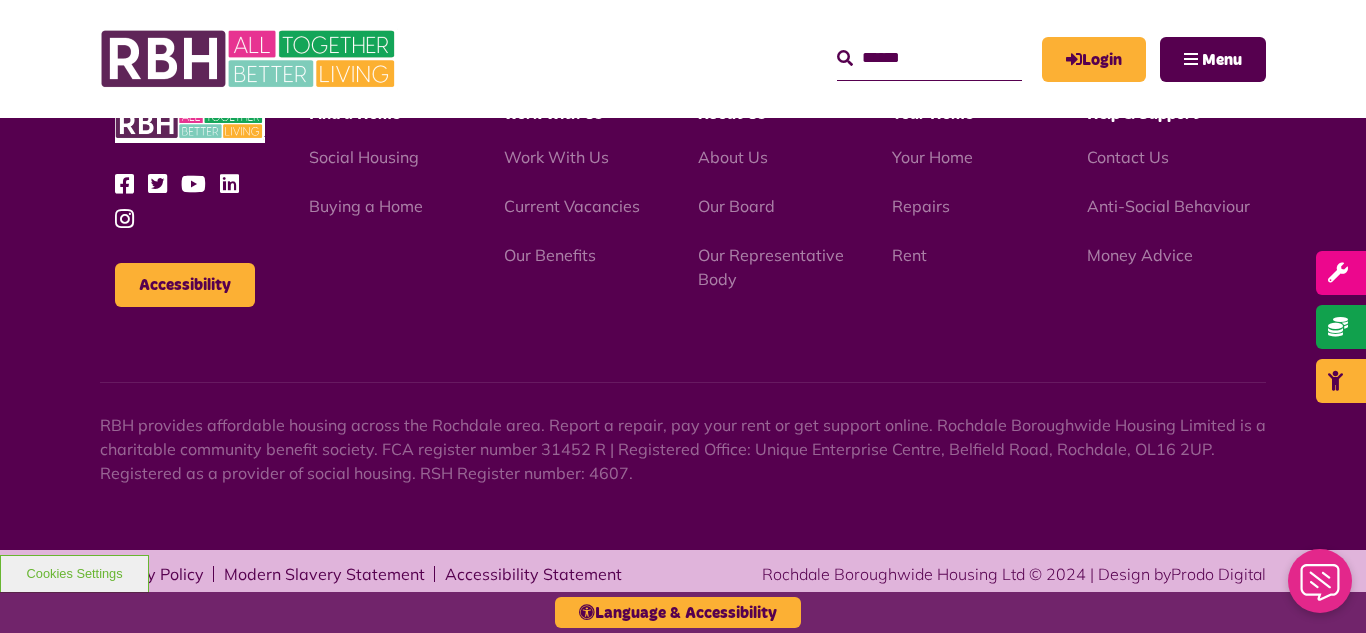 scroll, scrollTop: 0, scrollLeft: 0, axis: both 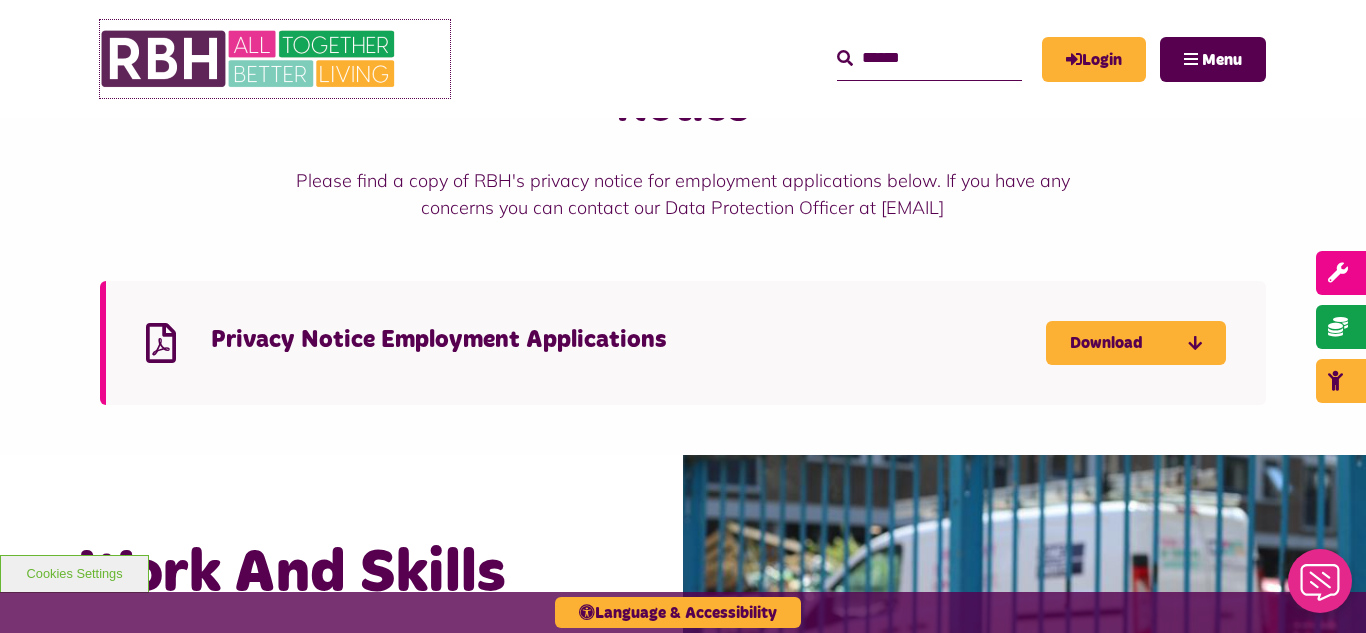 click at bounding box center [250, 59] 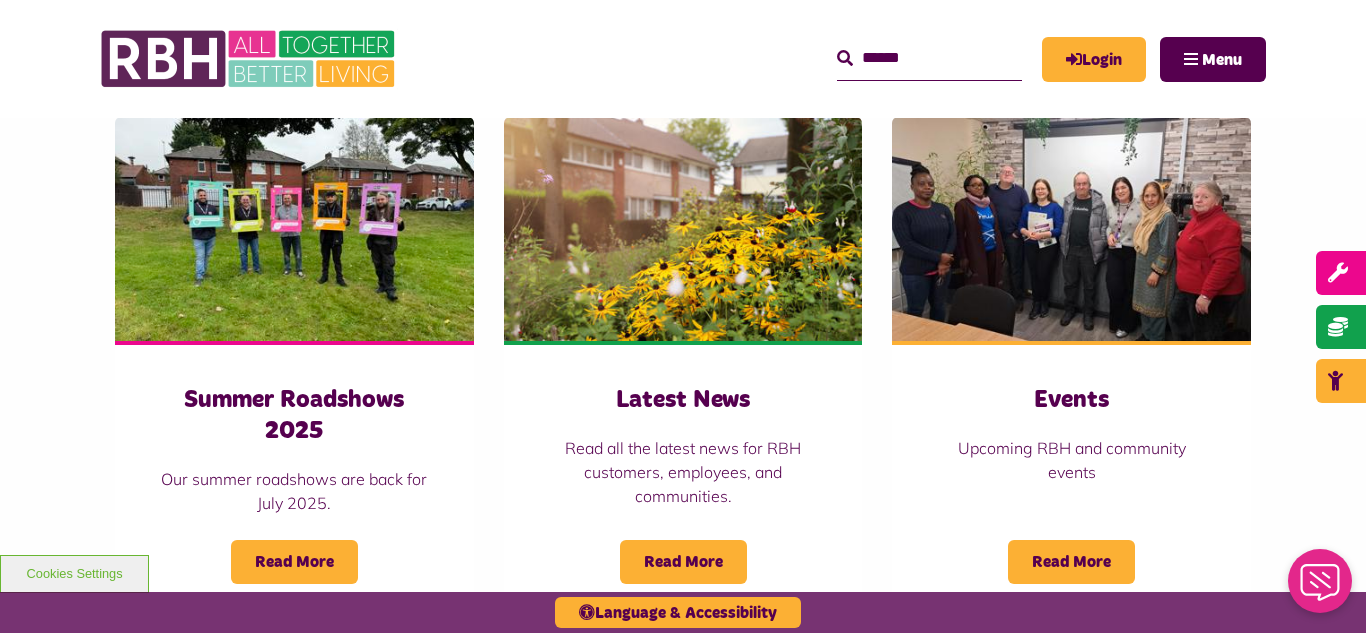 scroll, scrollTop: 1440, scrollLeft: 0, axis: vertical 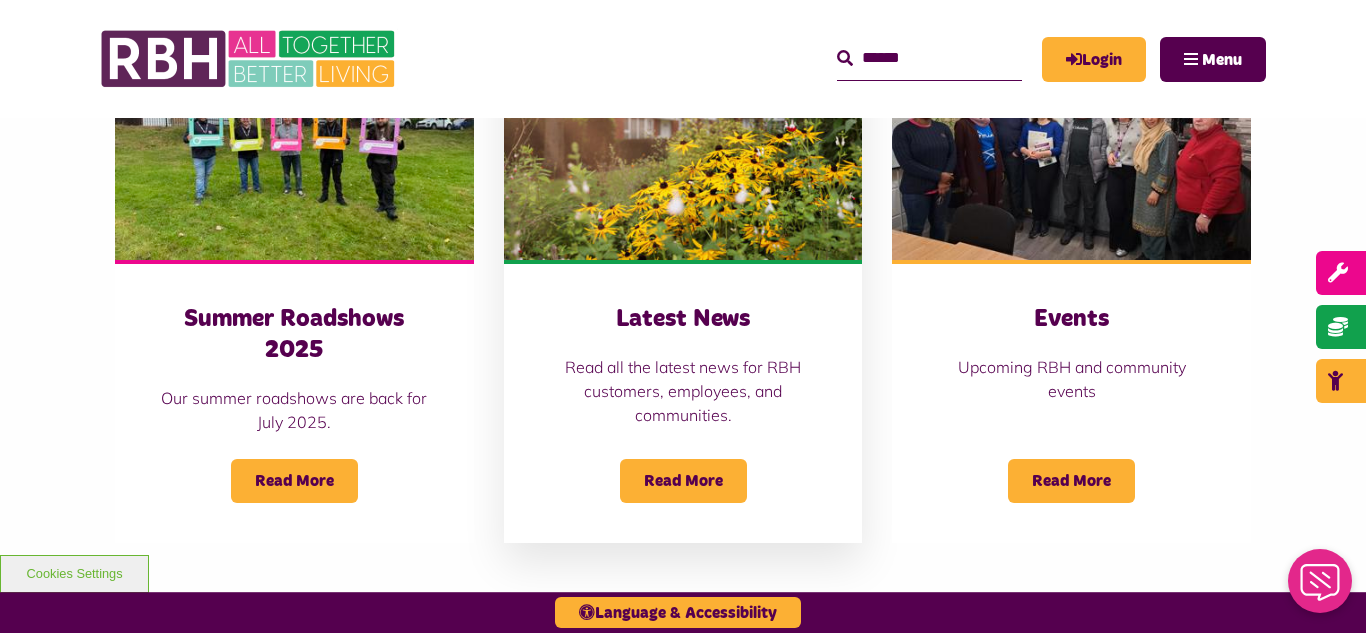 click at bounding box center (683, 148) 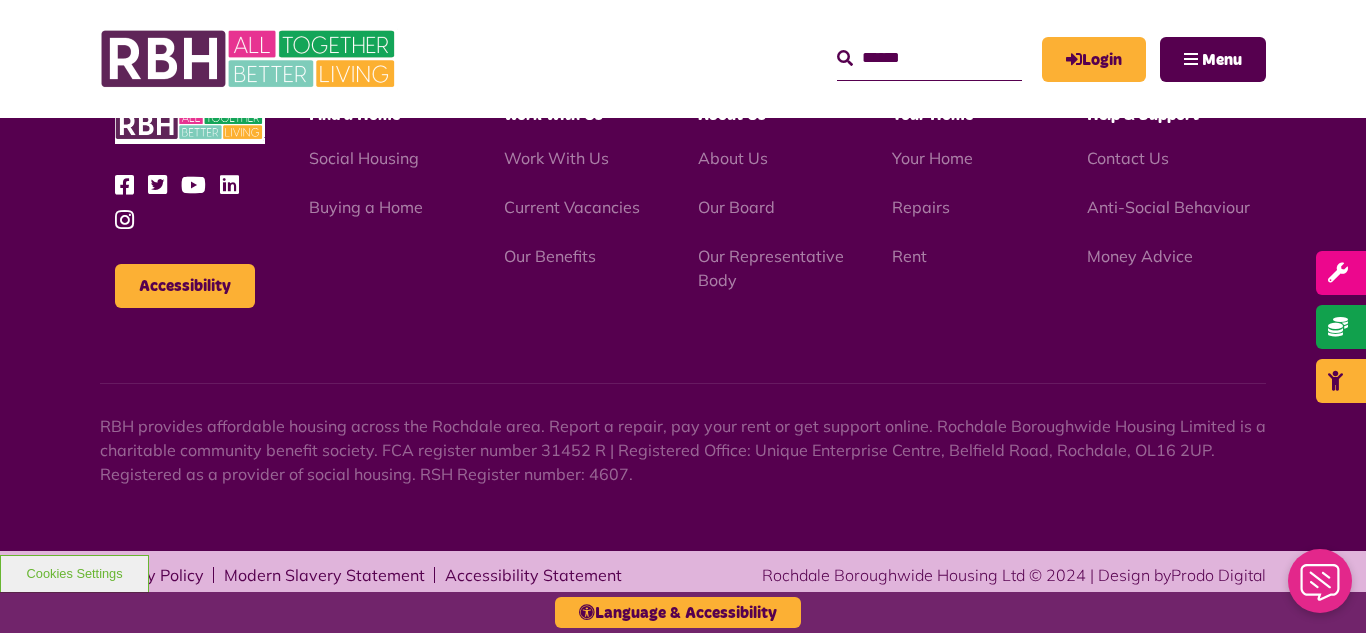 scroll, scrollTop: 2177, scrollLeft: 0, axis: vertical 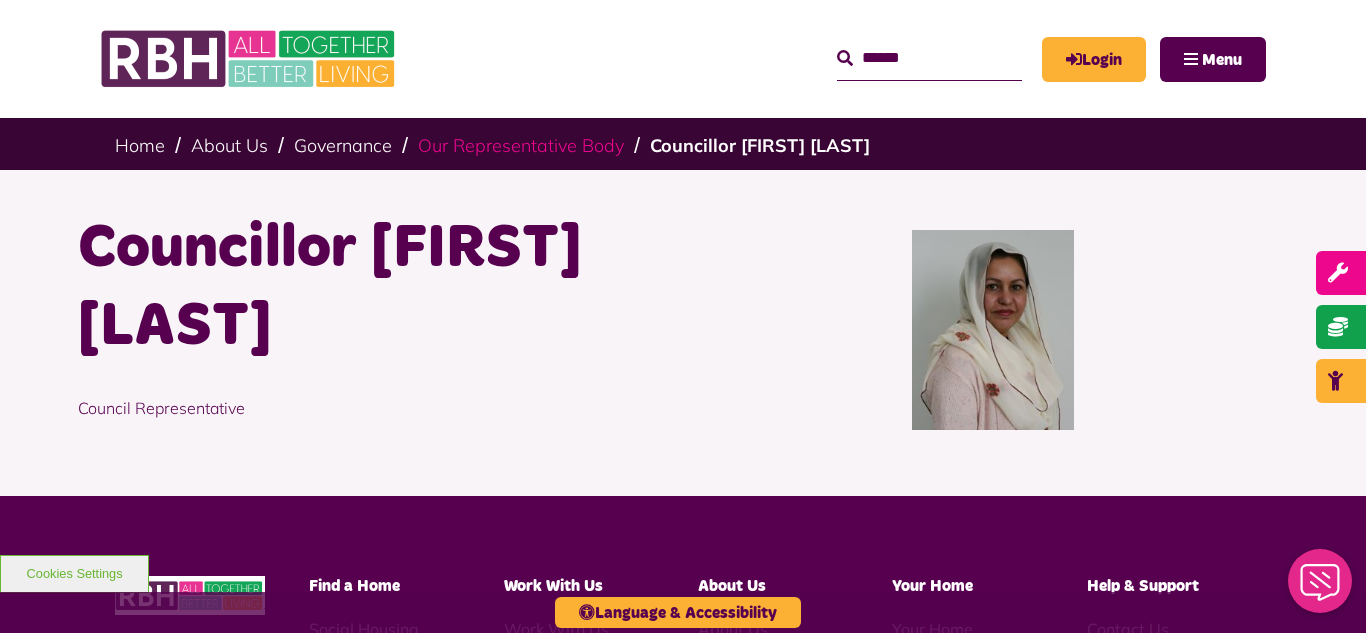 click on "Our Representative Body" at bounding box center (521, 145) 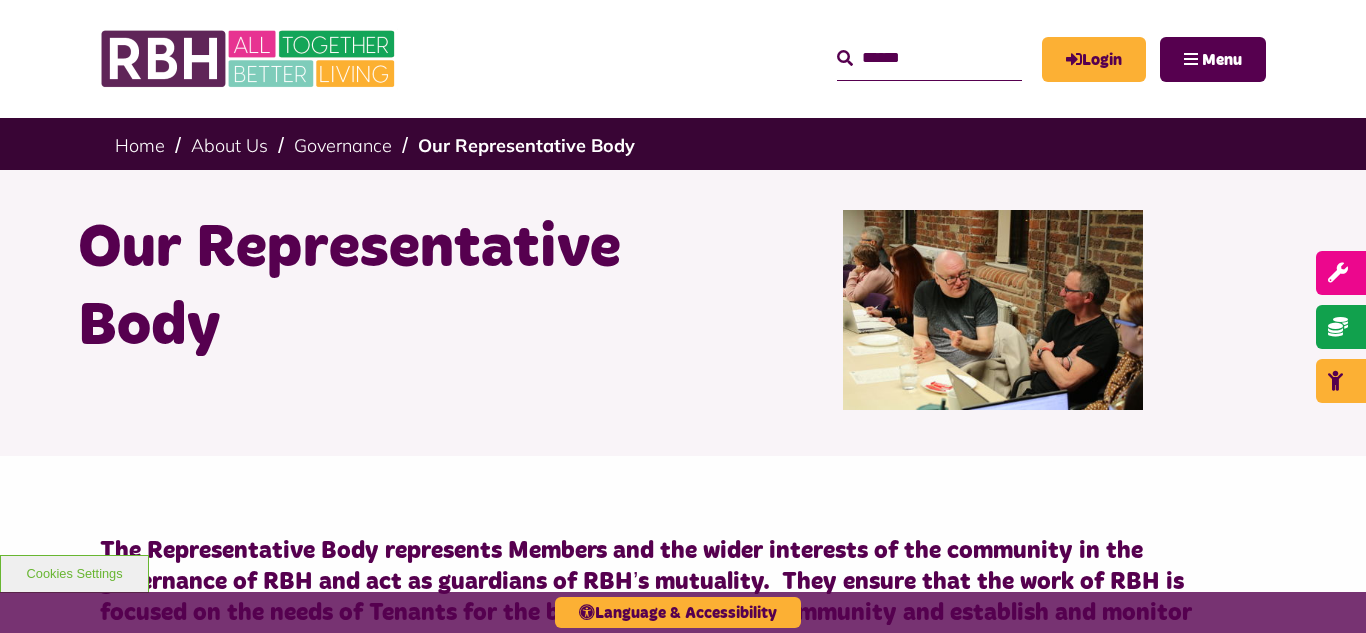 scroll, scrollTop: 0, scrollLeft: 0, axis: both 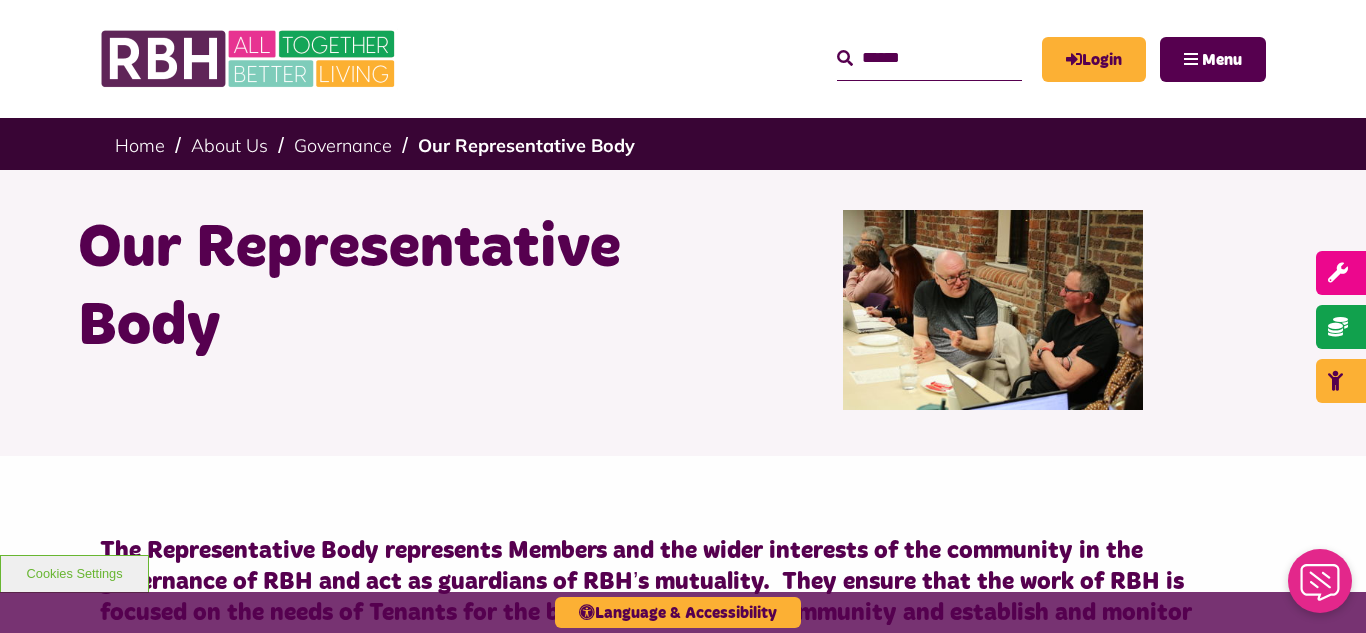 click on "Our Representative Body" at bounding box center (683, 313) 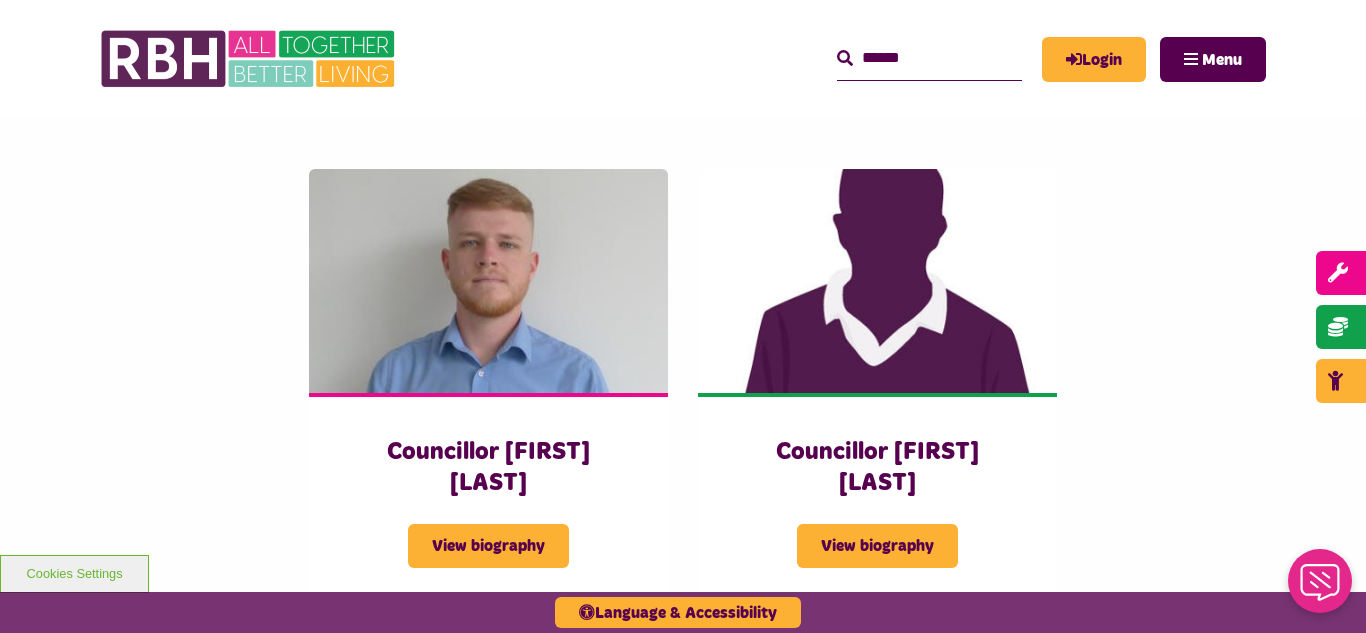 scroll, scrollTop: 4360, scrollLeft: 0, axis: vertical 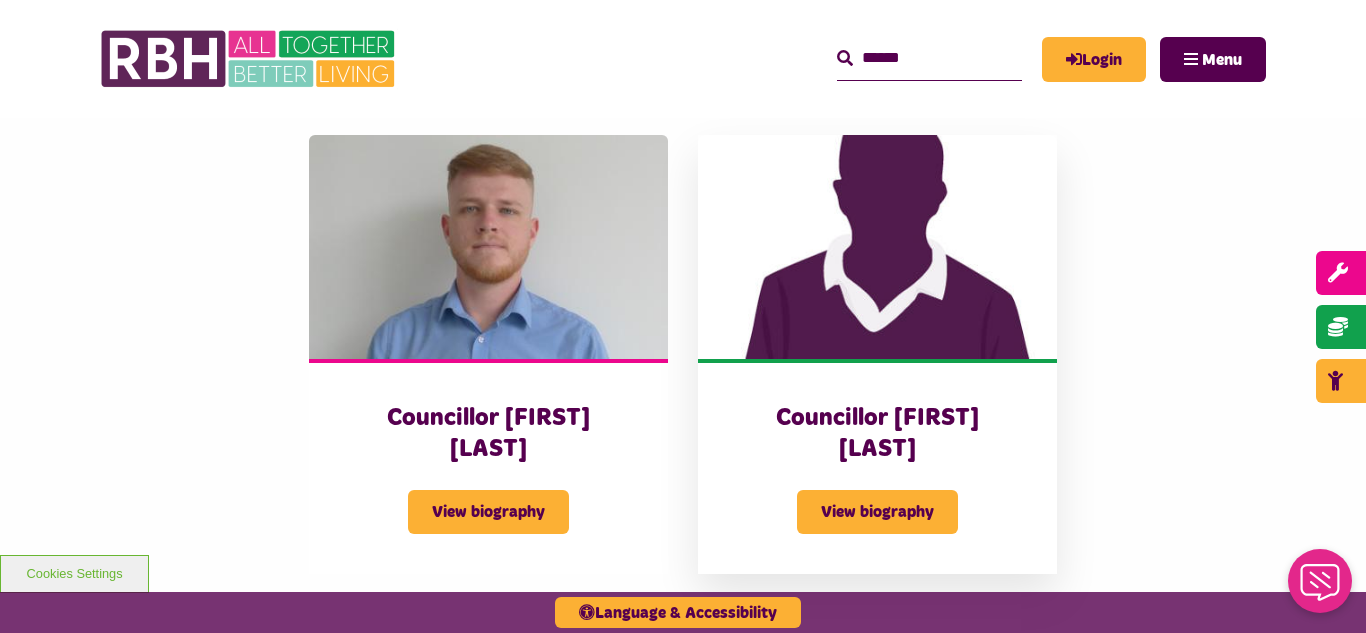 click at bounding box center [877, 247] 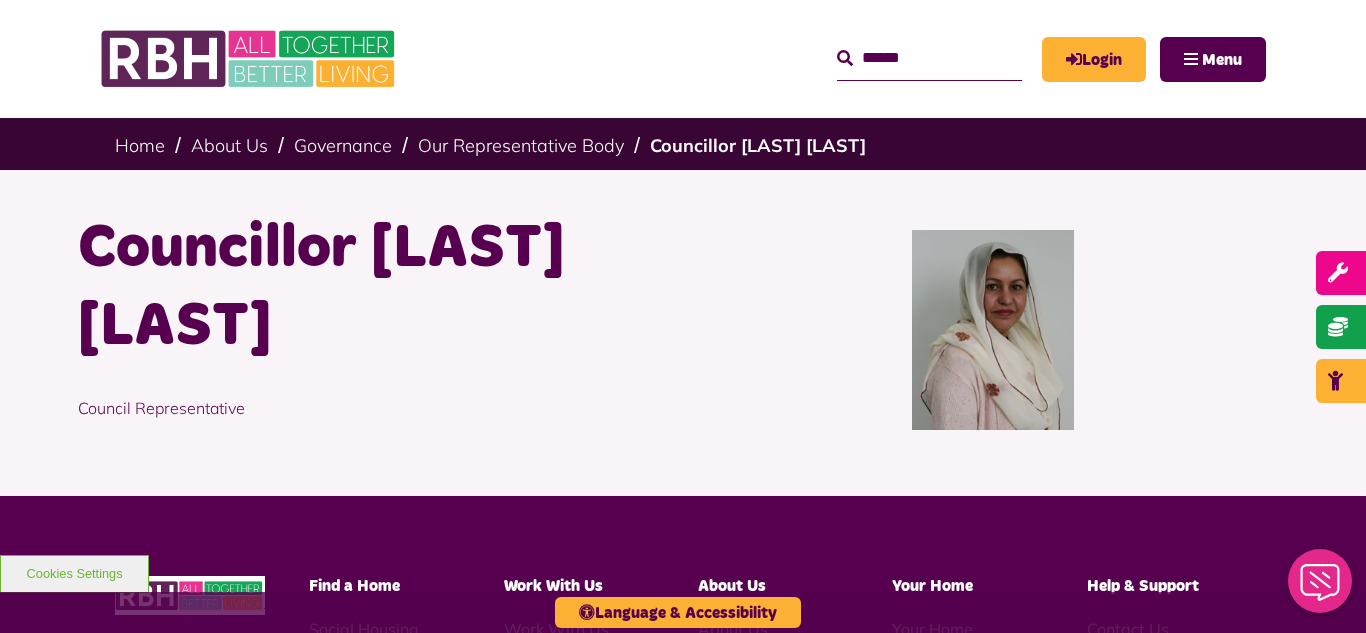 scroll, scrollTop: 0, scrollLeft: 0, axis: both 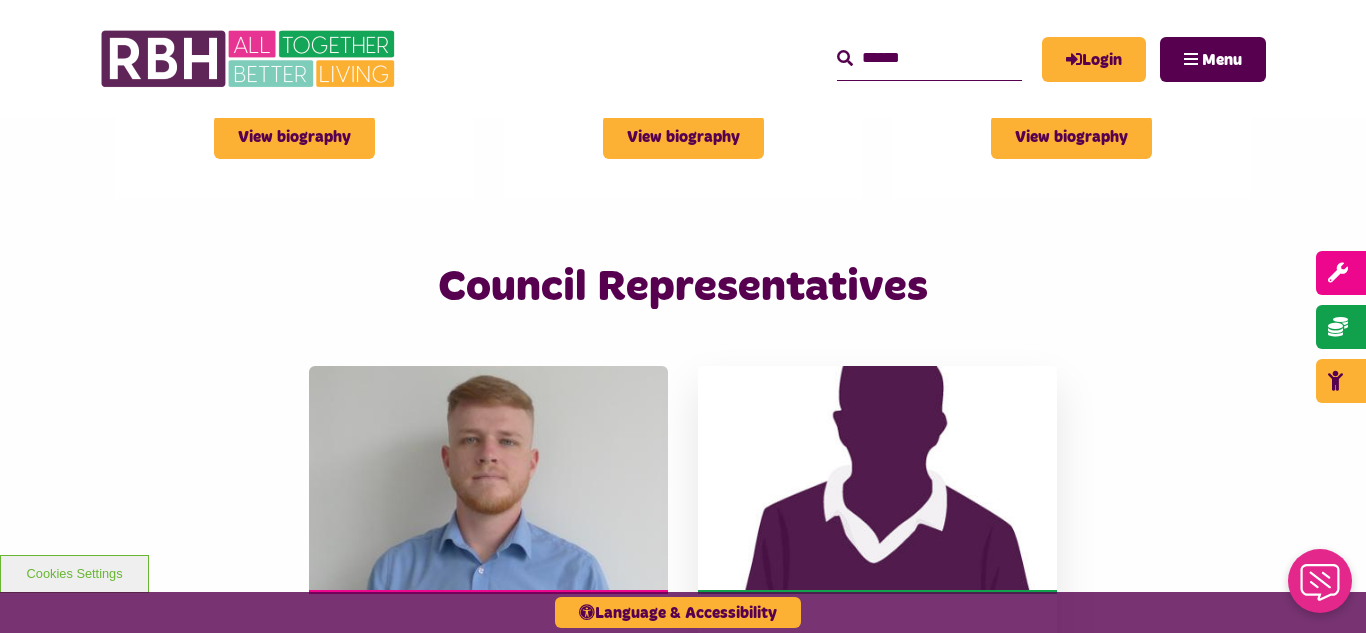 click at bounding box center [877, 478] 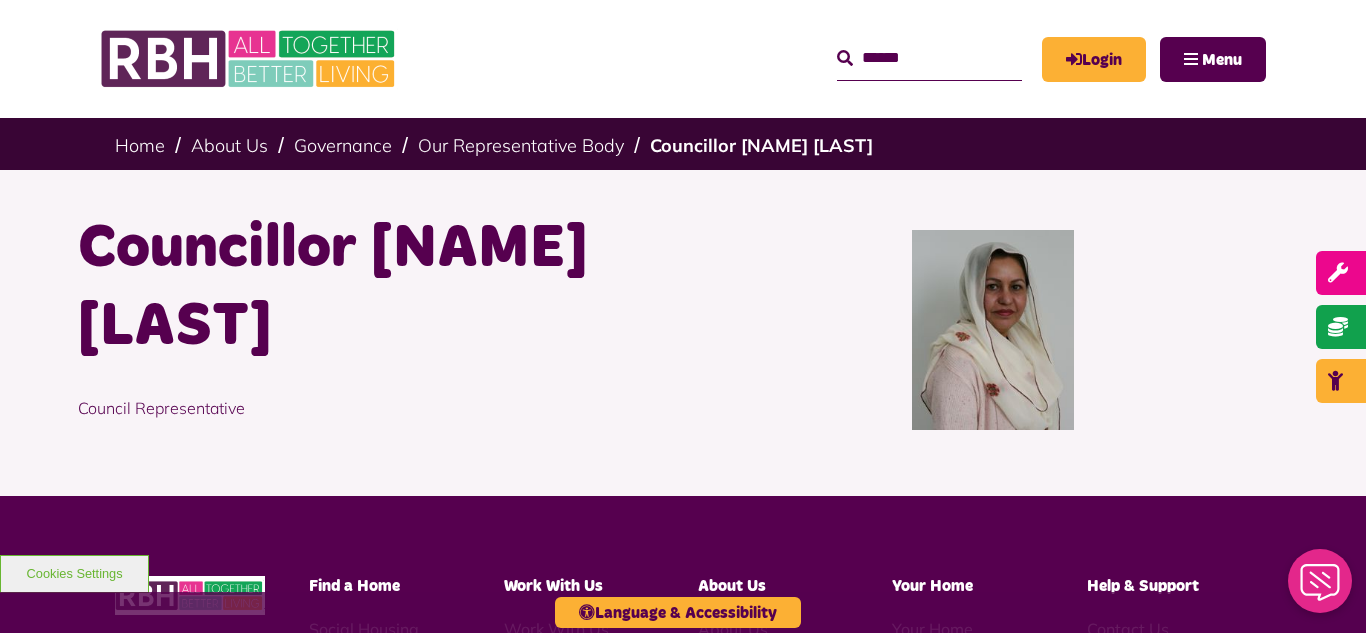 scroll, scrollTop: 0, scrollLeft: 0, axis: both 